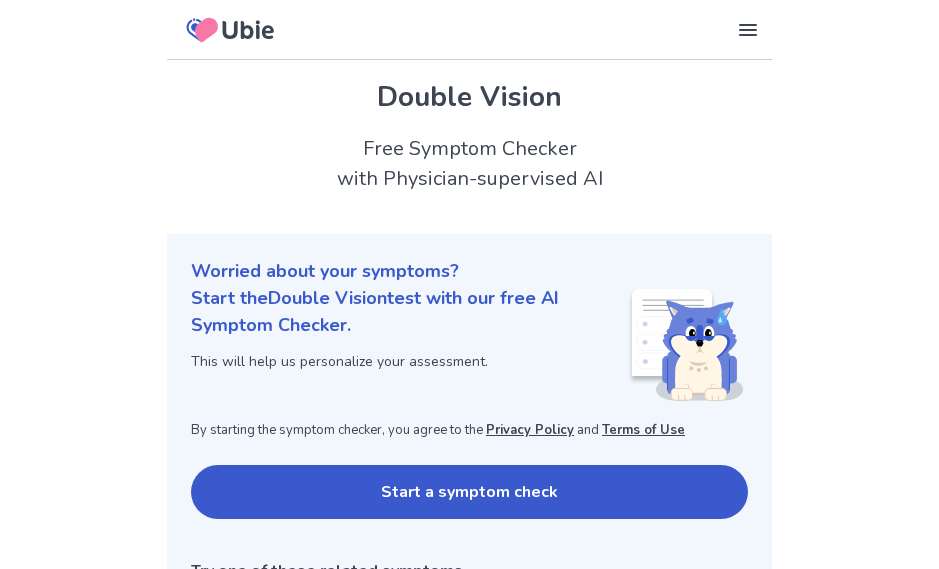 scroll, scrollTop: 0, scrollLeft: 0, axis: both 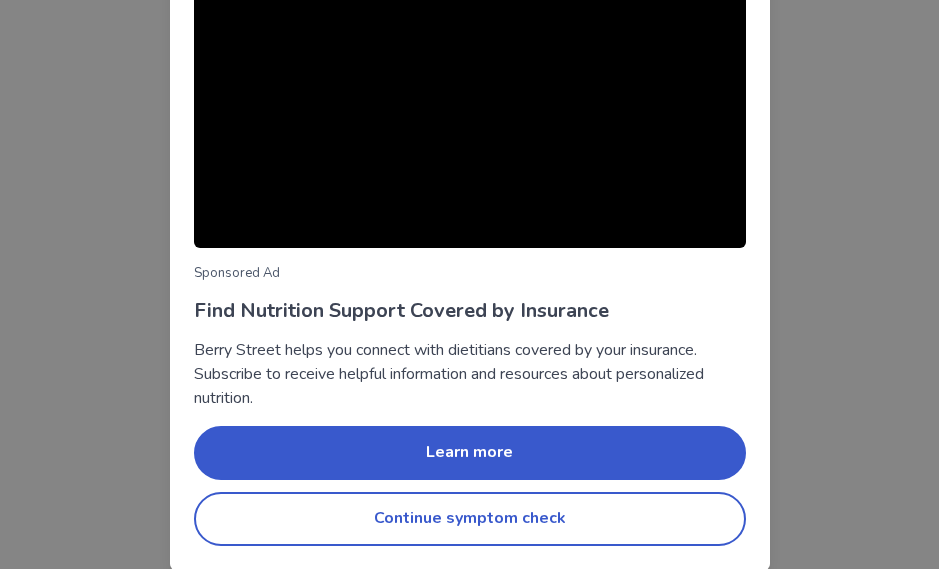 click on "Continue symptom check" at bounding box center (470, 519) 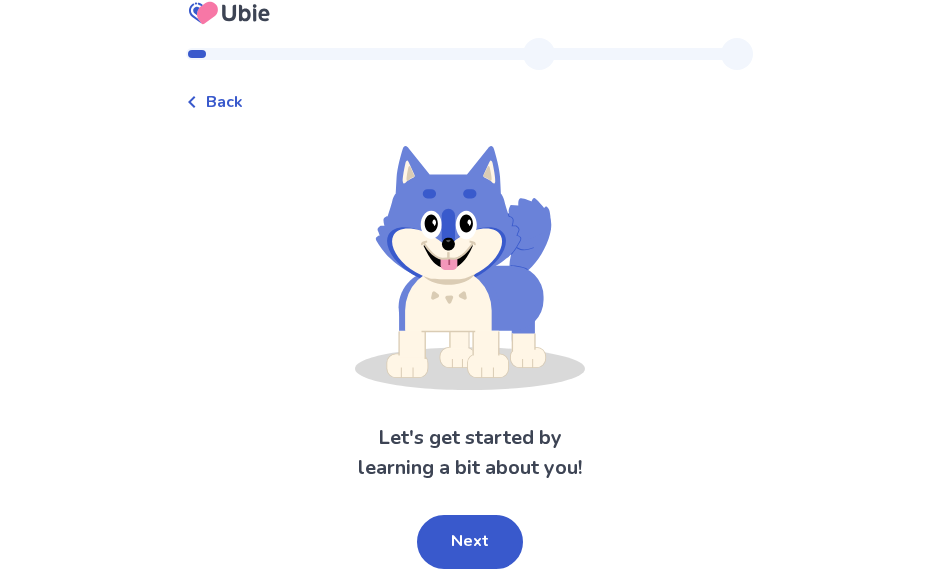 click on "Next" at bounding box center (470, 542) 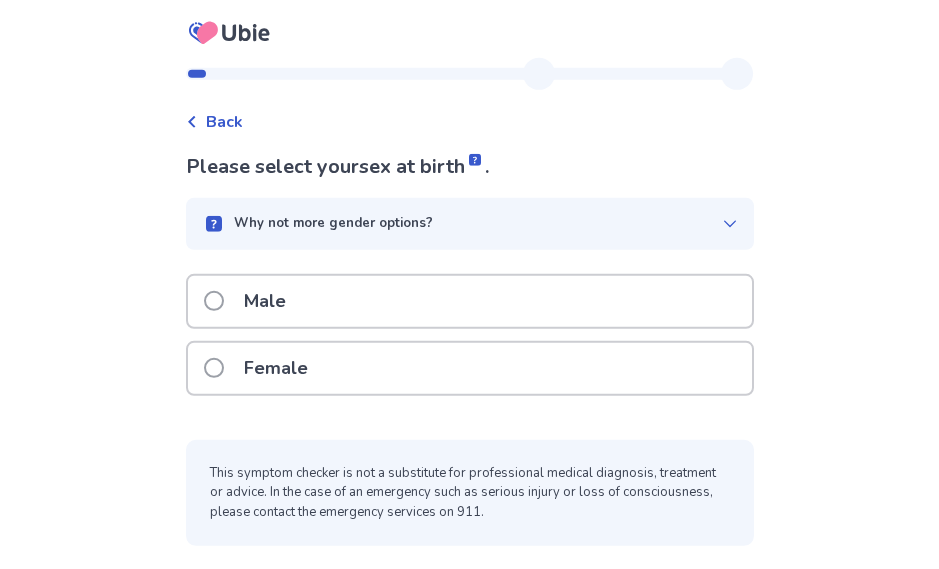 scroll, scrollTop: 29, scrollLeft: 0, axis: vertical 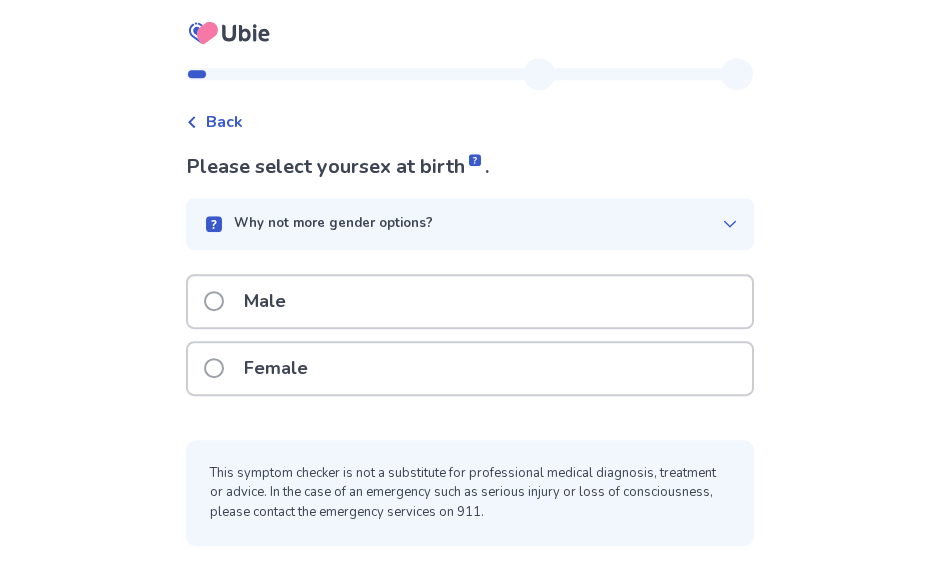 click on "Female" at bounding box center [262, 368] 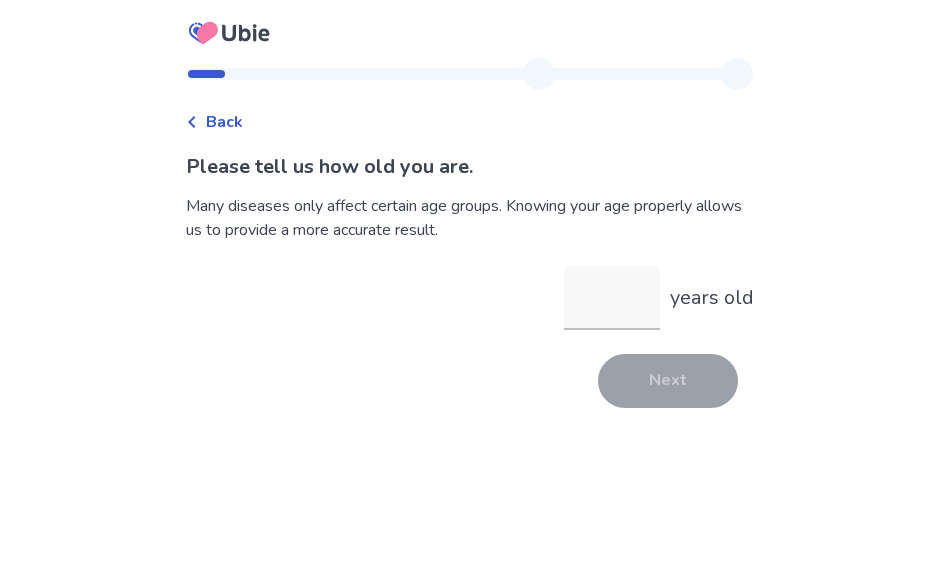click on "years old" at bounding box center [612, 298] 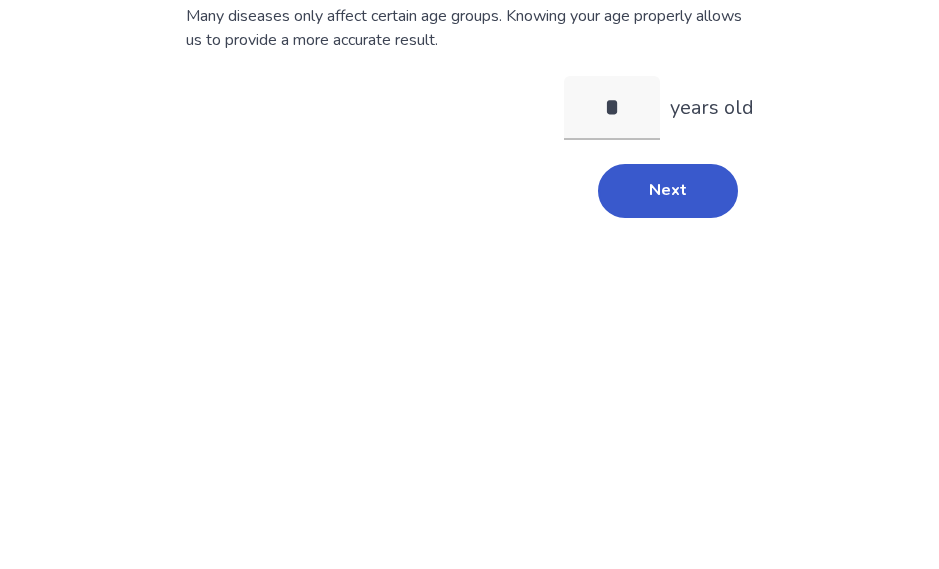 type on "**" 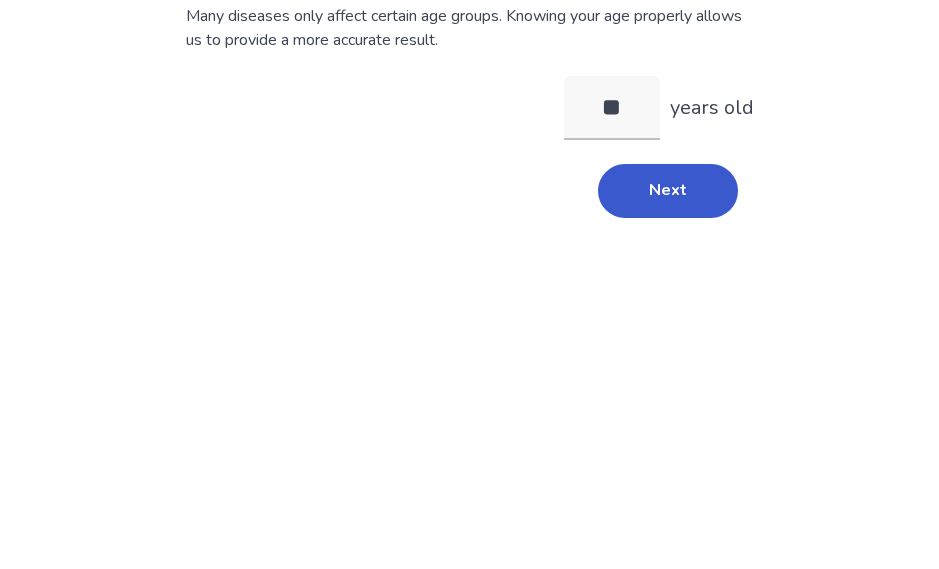click on "Next" at bounding box center (668, 381) 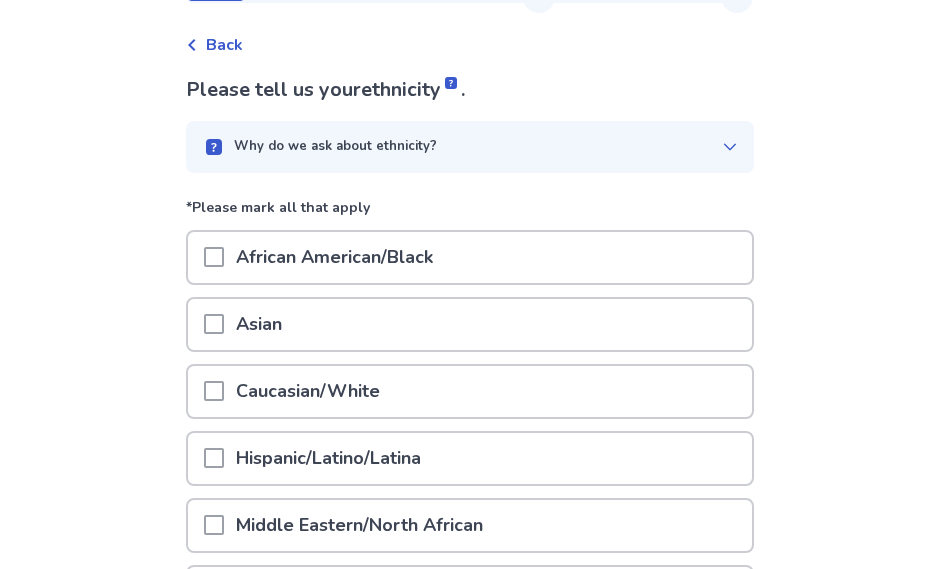 scroll, scrollTop: 77, scrollLeft: 0, axis: vertical 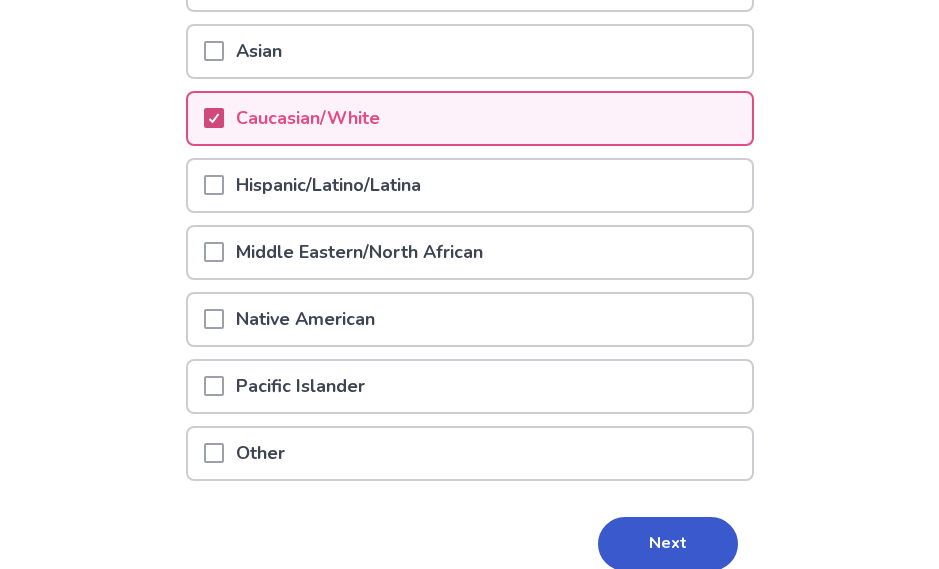 click on "Next" at bounding box center (668, 544) 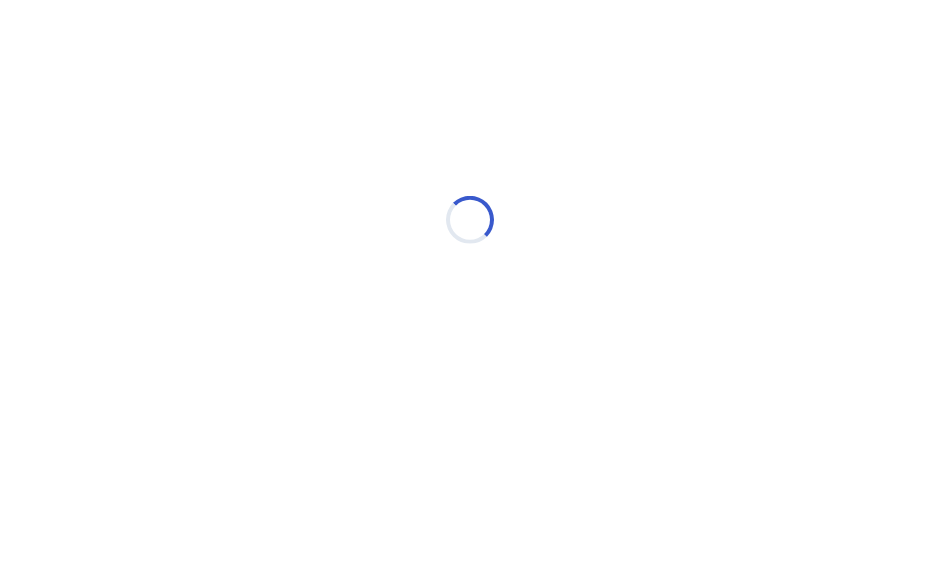 scroll, scrollTop: 0, scrollLeft: 0, axis: both 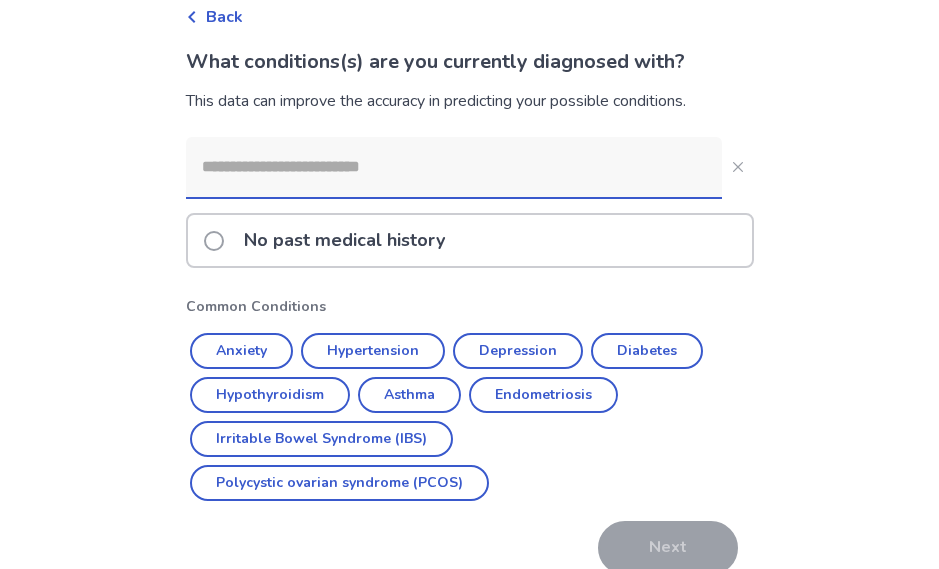 click on "Irritable Bowel Syndrome (IBS)" at bounding box center [321, 439] 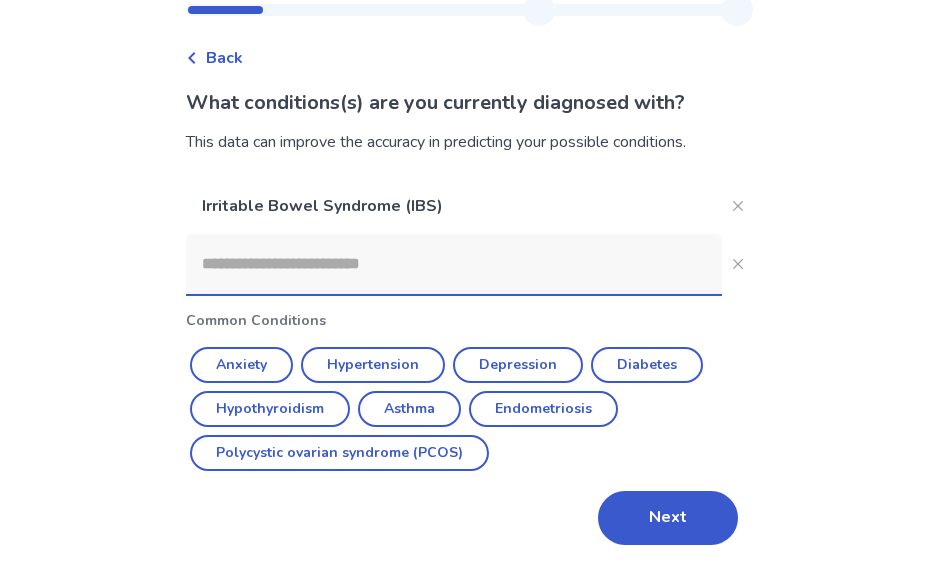 scroll, scrollTop: 0, scrollLeft: 0, axis: both 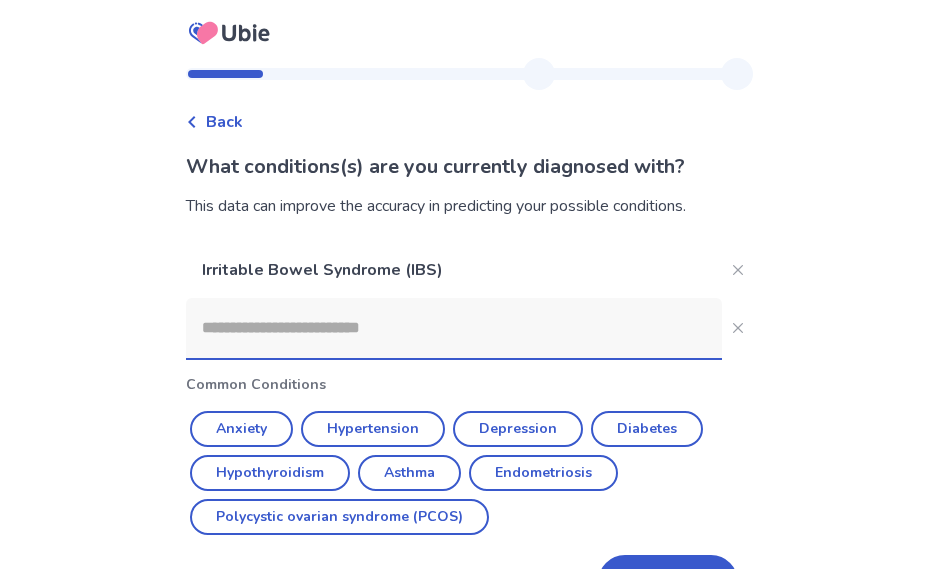 click on "Next" at bounding box center (668, 582) 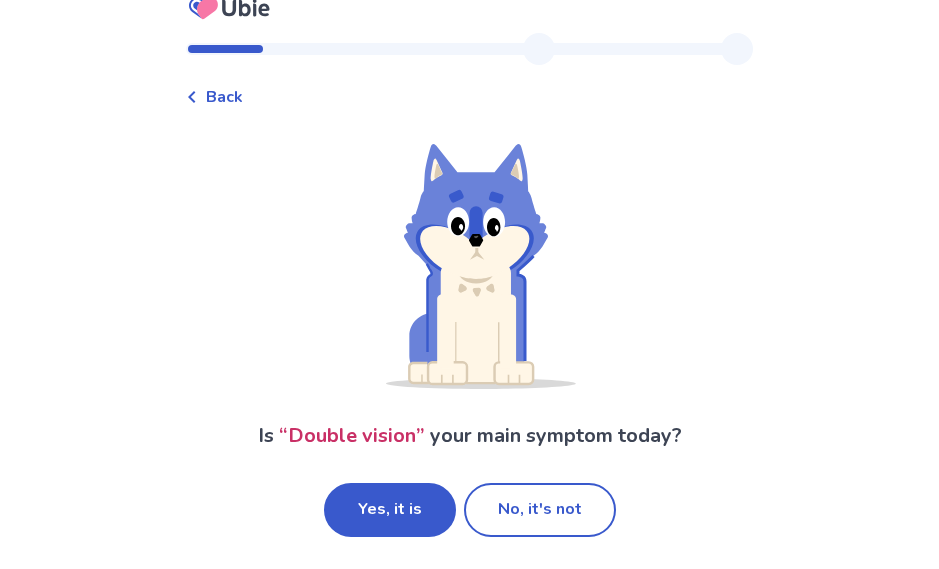 scroll, scrollTop: 87, scrollLeft: 0, axis: vertical 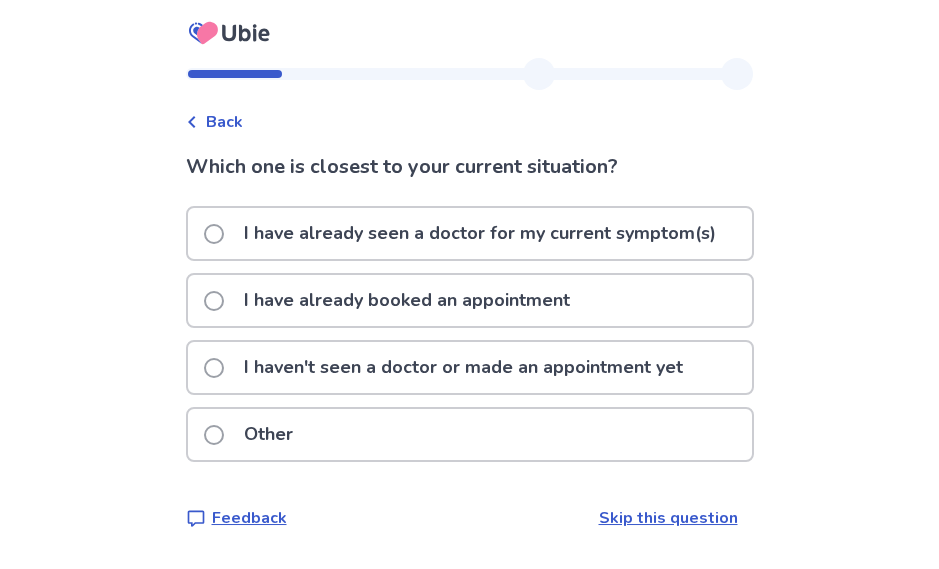 click at bounding box center (214, 368) 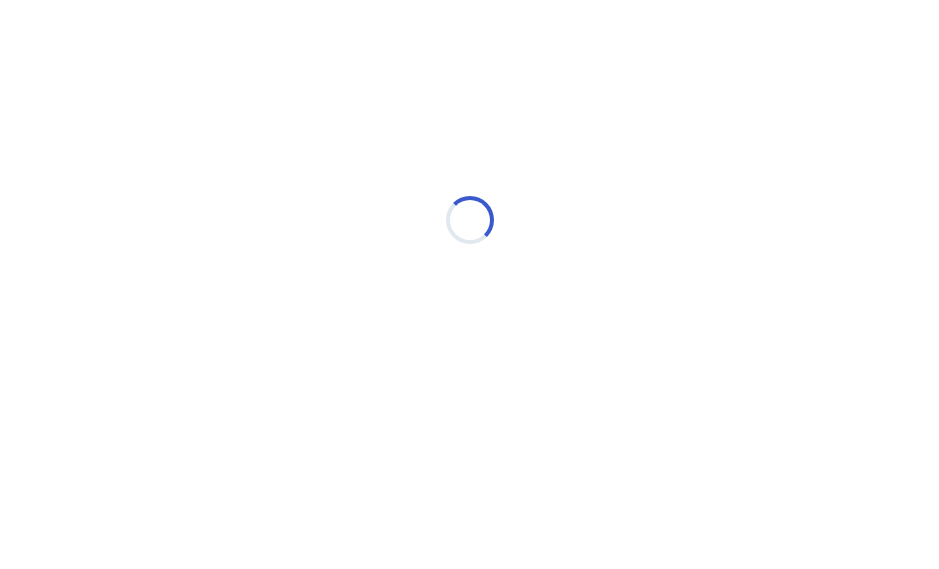 scroll, scrollTop: 0, scrollLeft: 0, axis: both 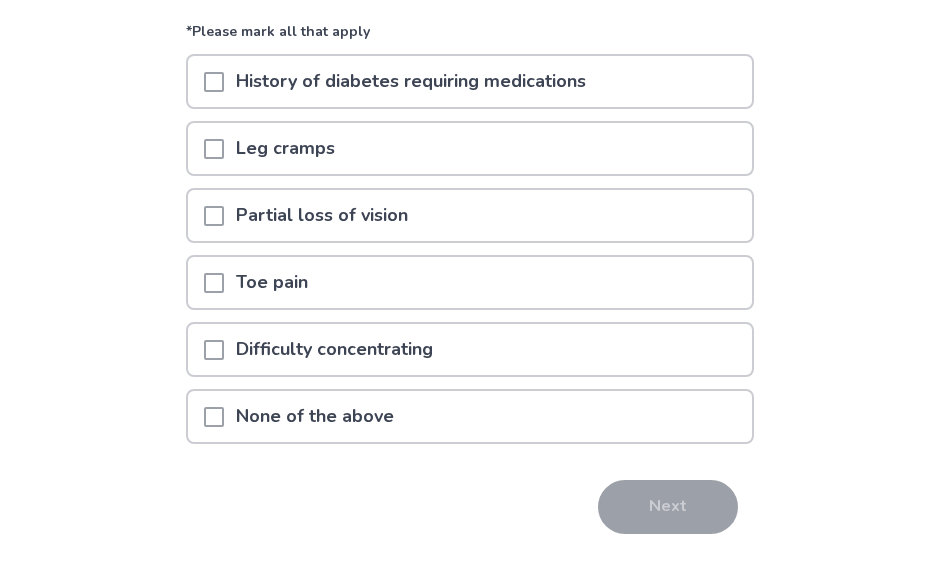 click at bounding box center [214, 417] 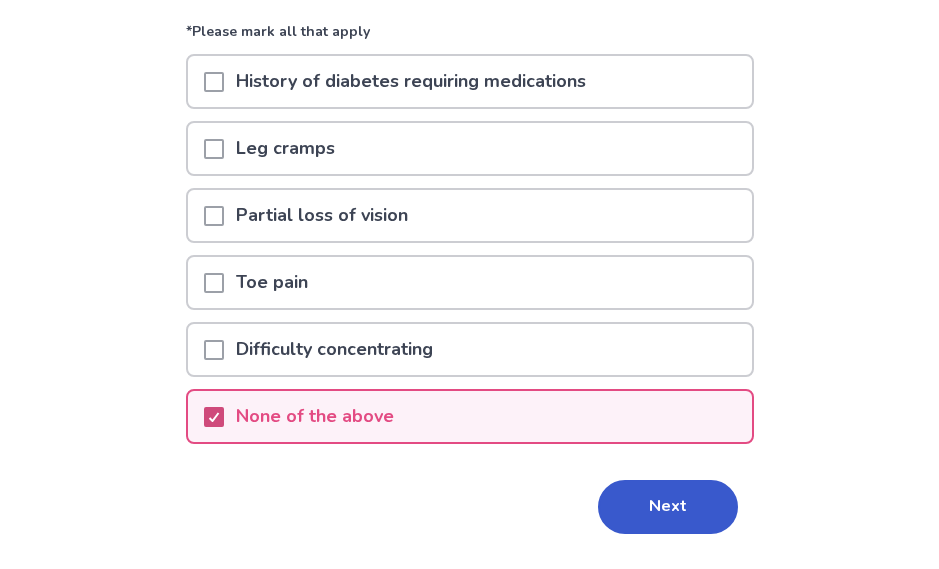click on "Next" at bounding box center [668, 507] 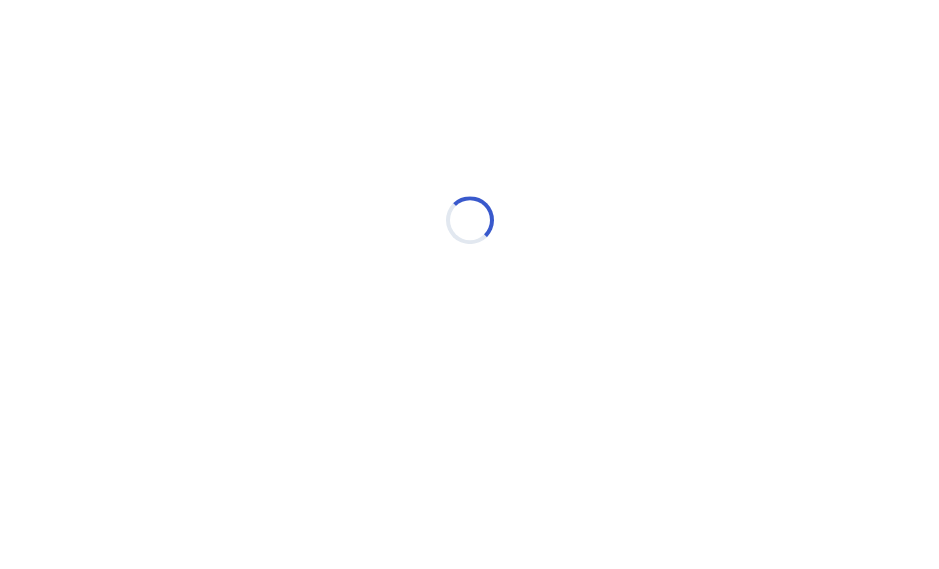 scroll, scrollTop: 0, scrollLeft: 0, axis: both 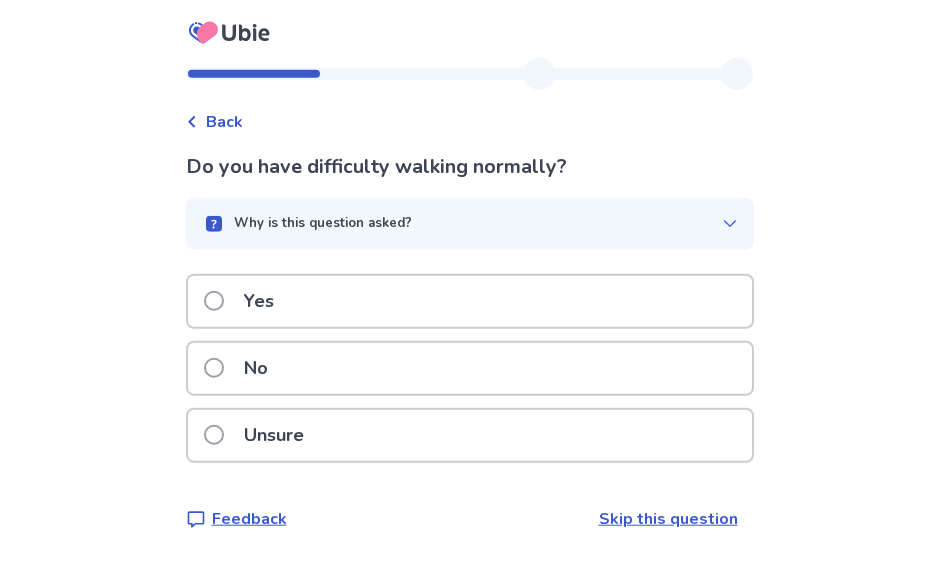 click on "No" at bounding box center [242, 368] 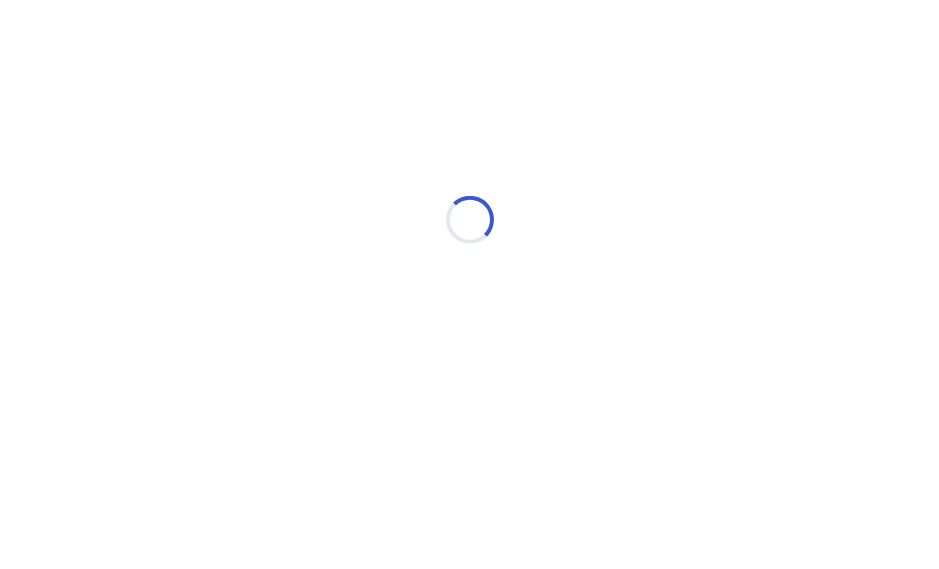 scroll, scrollTop: 0, scrollLeft: 0, axis: both 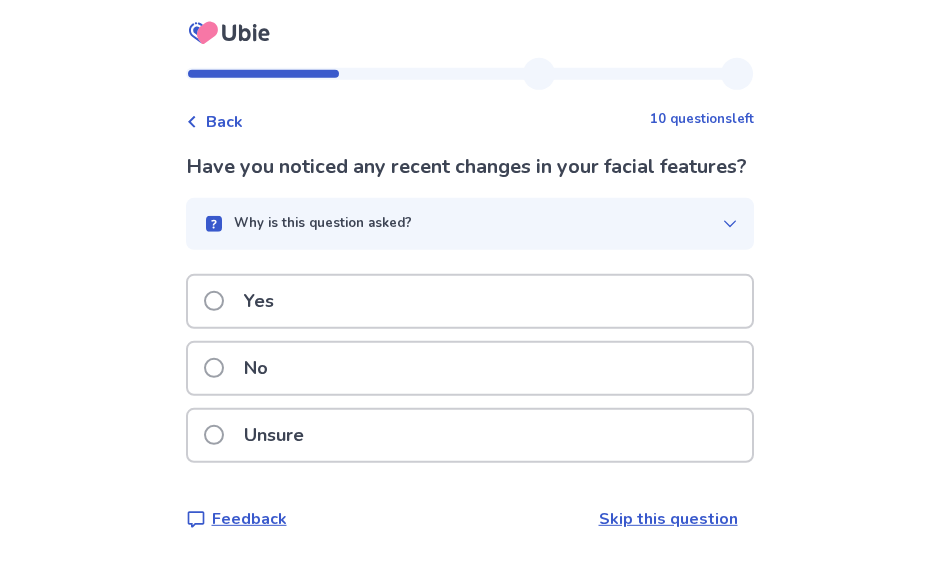 click at bounding box center [214, 368] 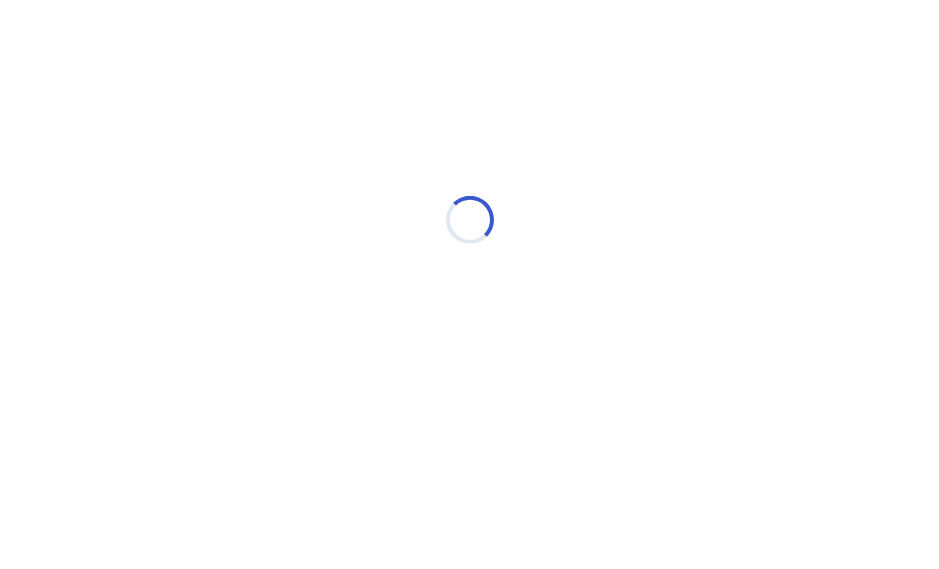 scroll, scrollTop: 0, scrollLeft: 0, axis: both 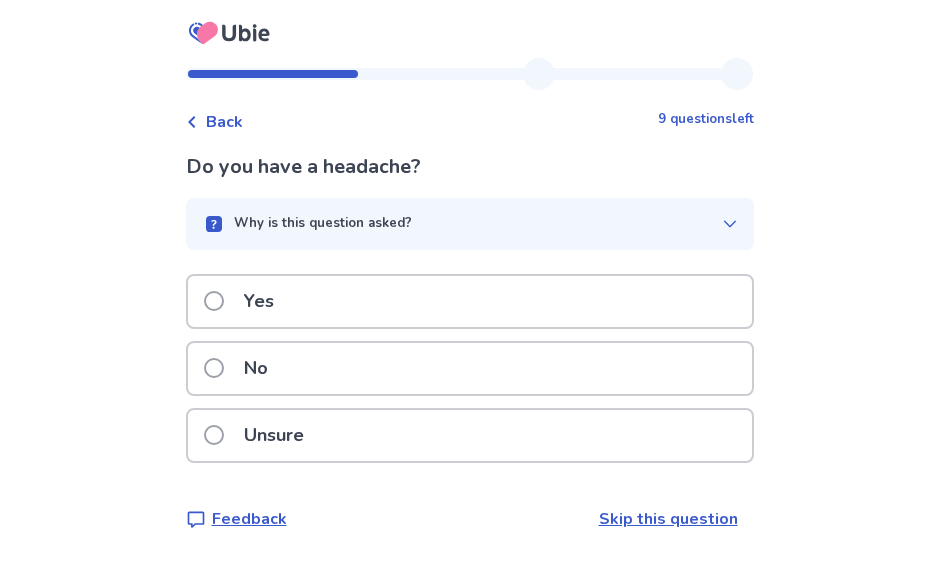 click on "No" at bounding box center (242, 368) 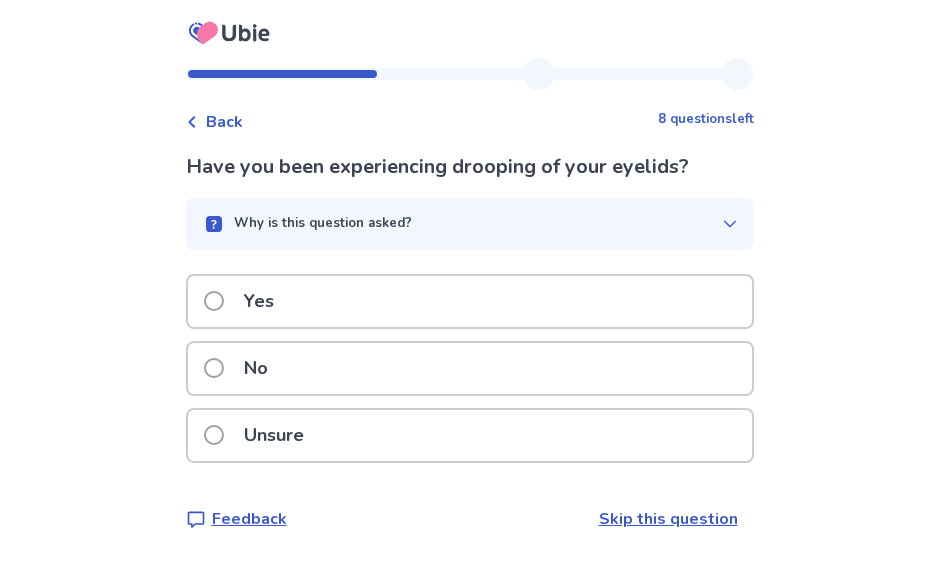 click on "No" at bounding box center [470, 368] 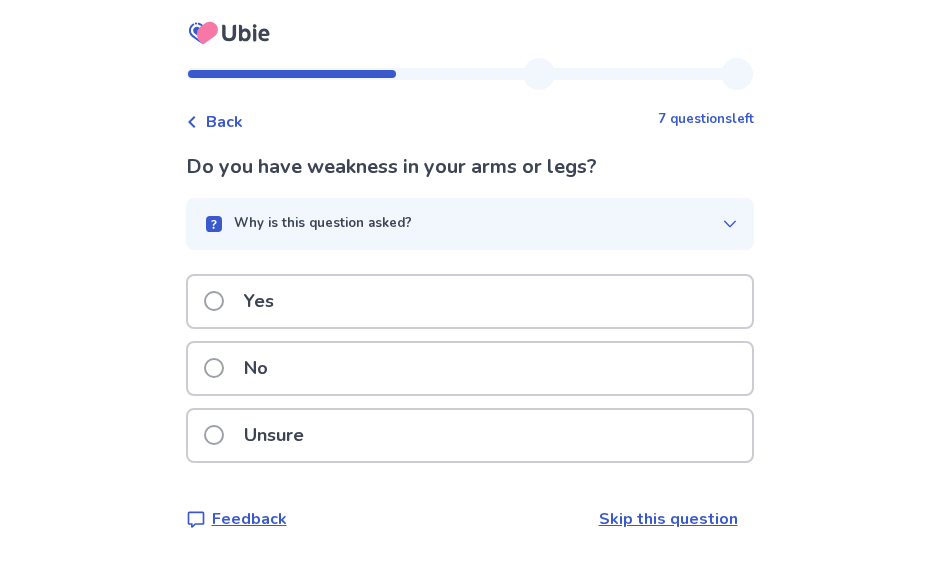 click on "No" at bounding box center (470, 368) 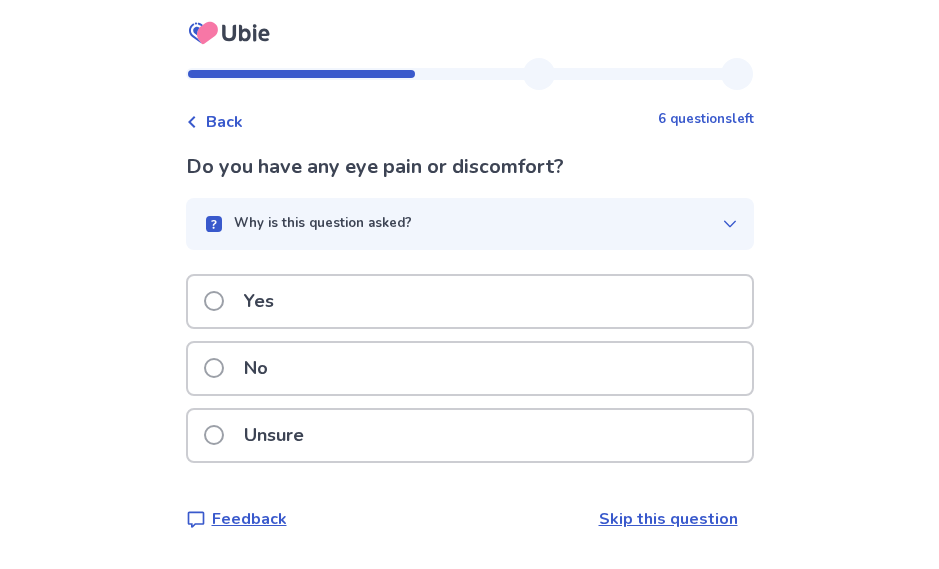 click on "Yes" at bounding box center [259, 301] 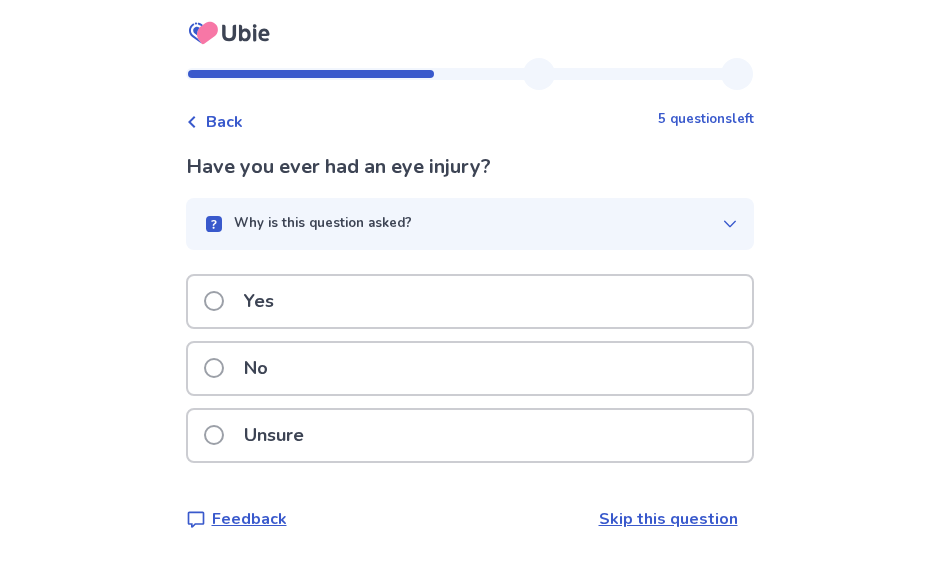 click on "No" at bounding box center (256, 368) 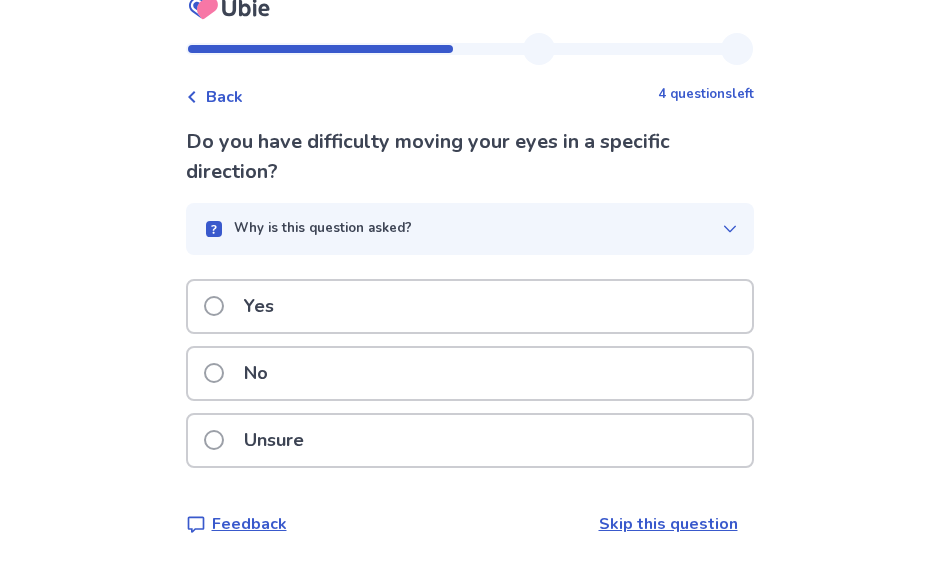 scroll, scrollTop: 87, scrollLeft: 0, axis: vertical 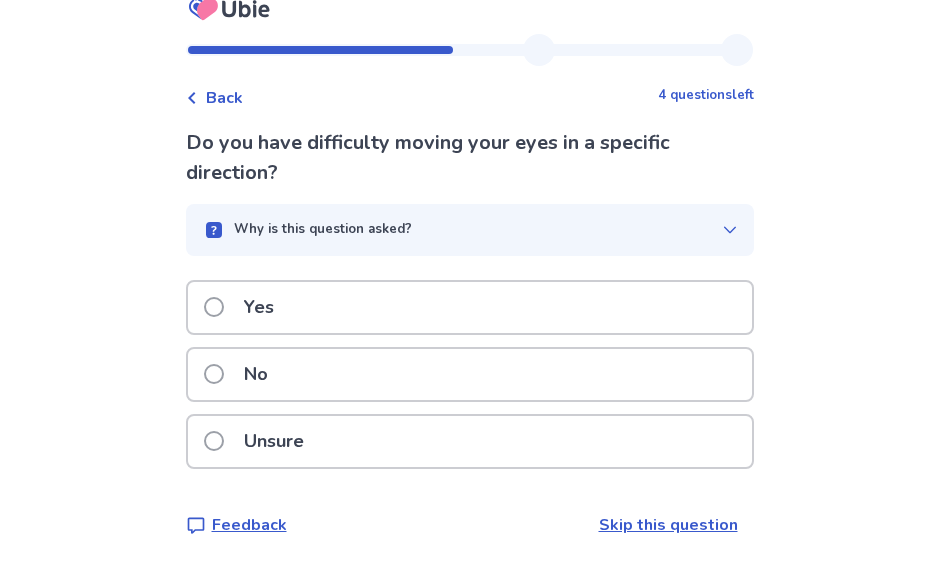click on "No" at bounding box center (242, 374) 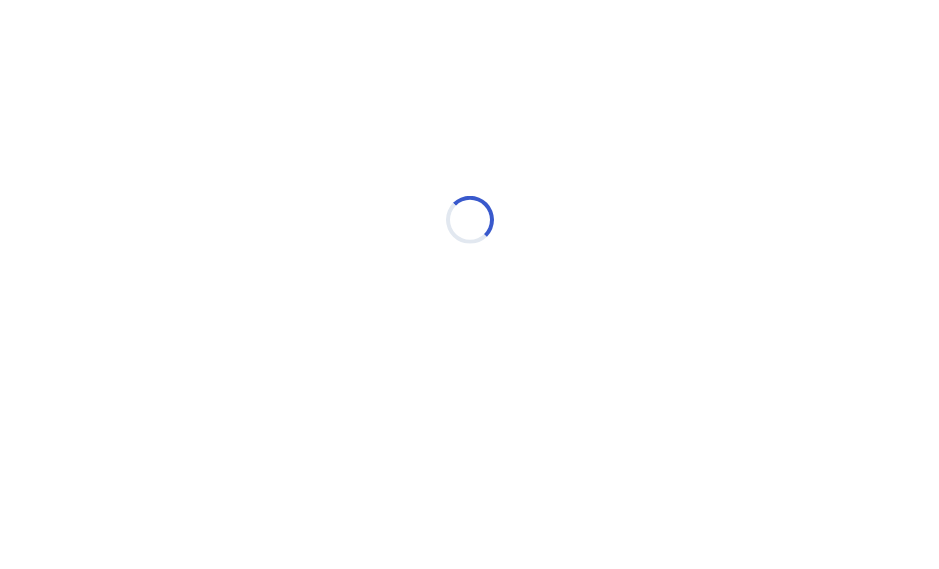 scroll, scrollTop: 0, scrollLeft: 0, axis: both 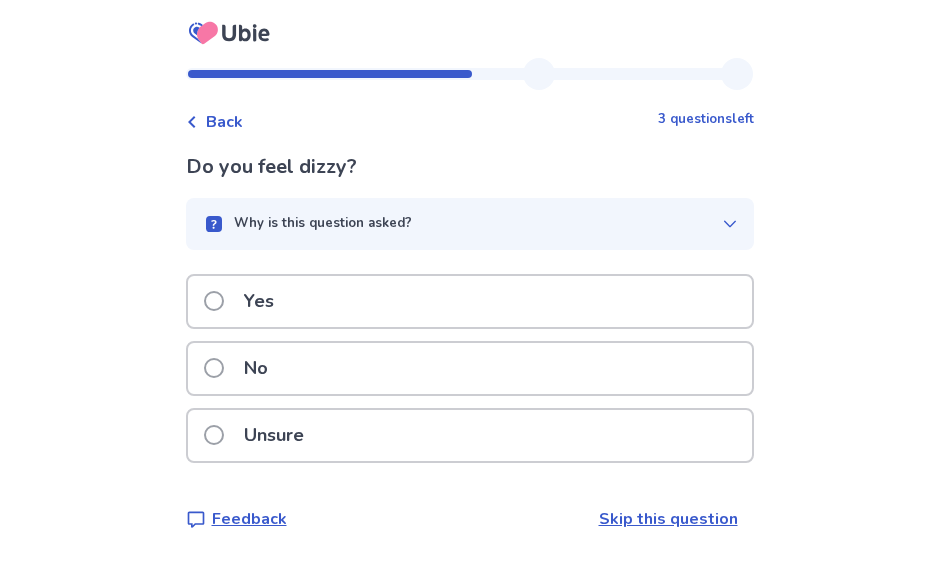 click at bounding box center [214, 368] 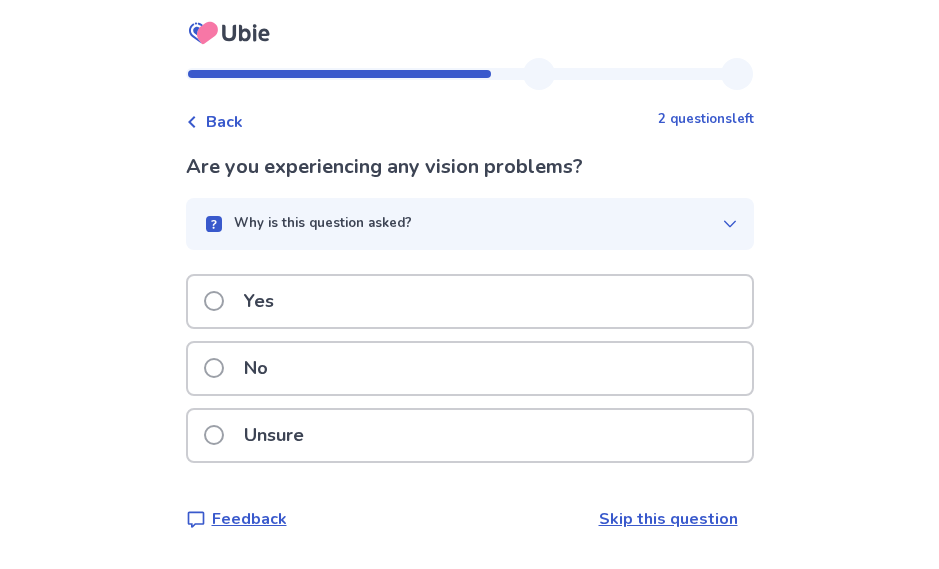 click on "Yes" at bounding box center [245, 301] 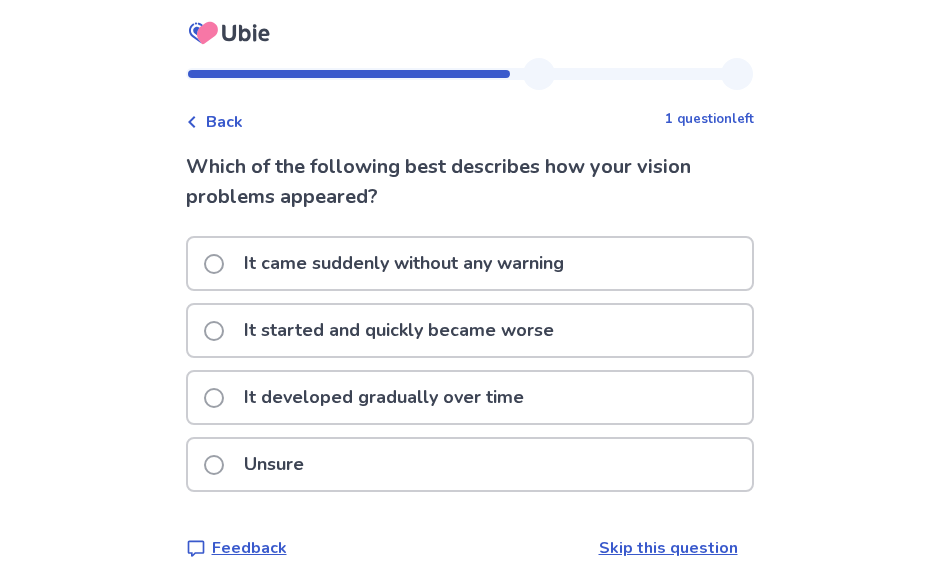 click on "It developed gradually over time" at bounding box center [384, 397] 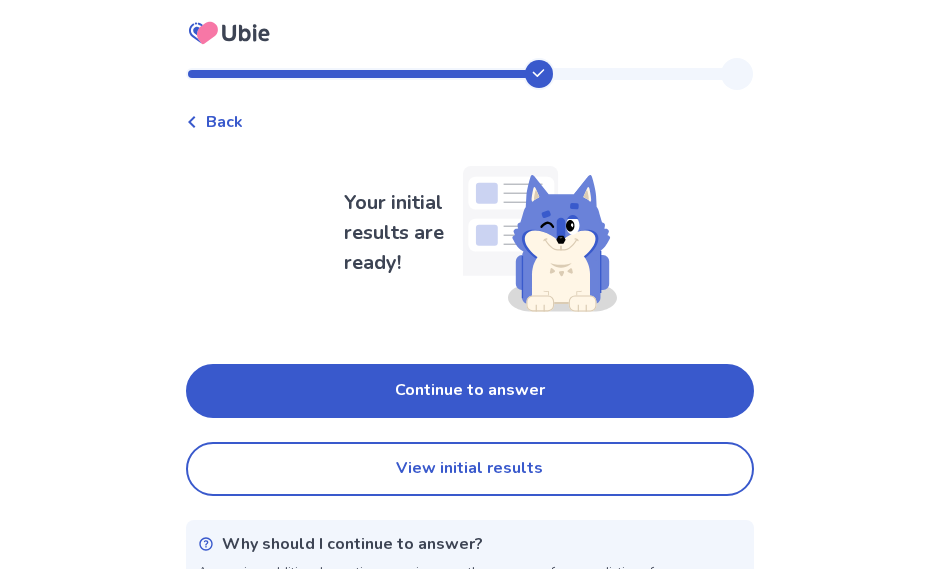 click on "View initial results" at bounding box center (470, 469) 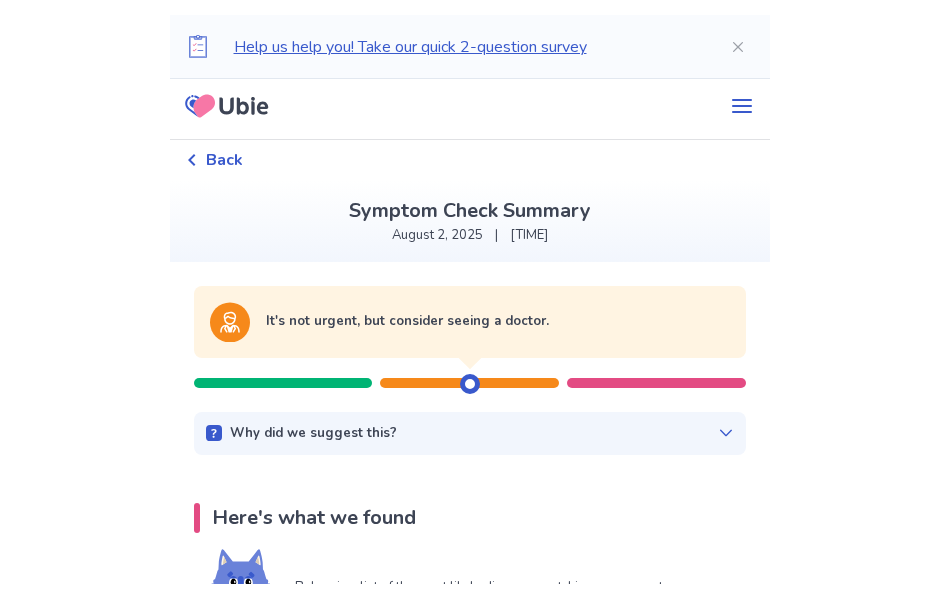 scroll, scrollTop: 0, scrollLeft: 0, axis: both 